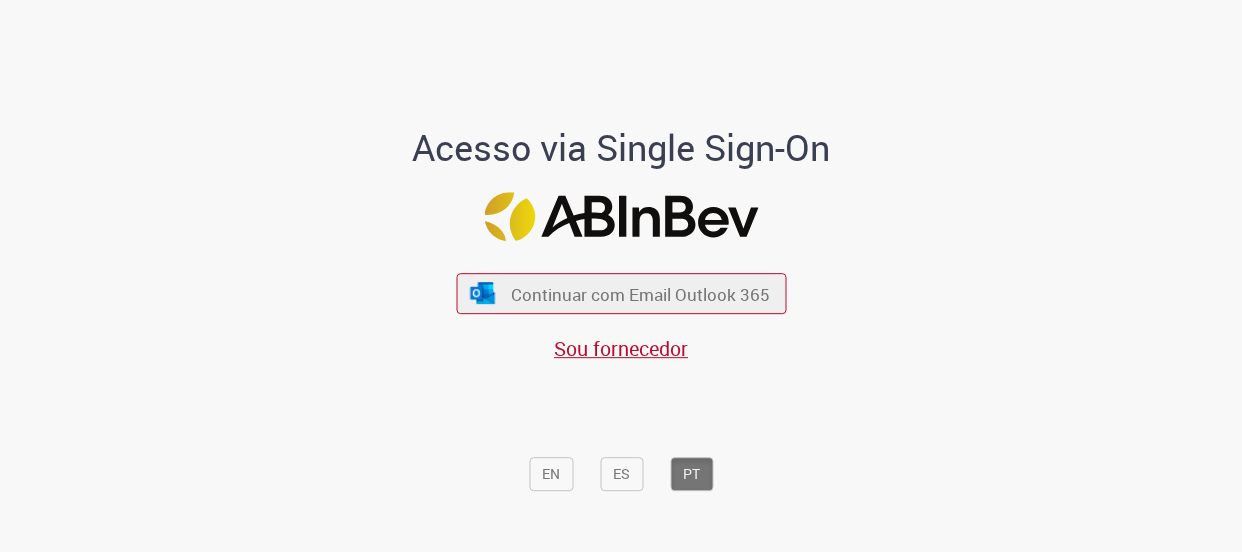 scroll, scrollTop: 0, scrollLeft: 0, axis: both 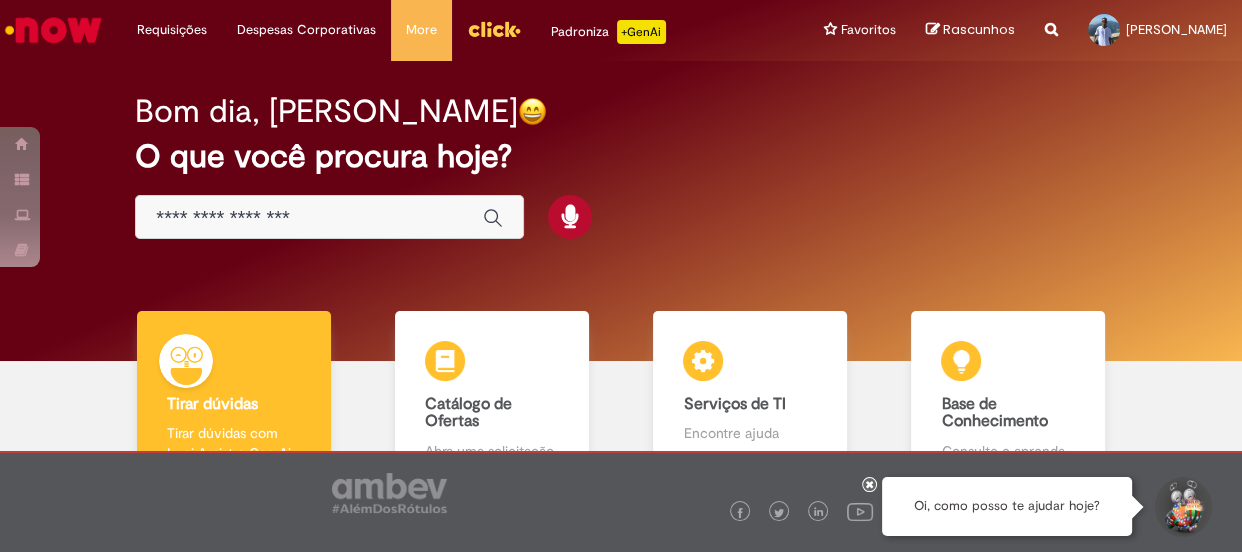 click at bounding box center (309, 218) 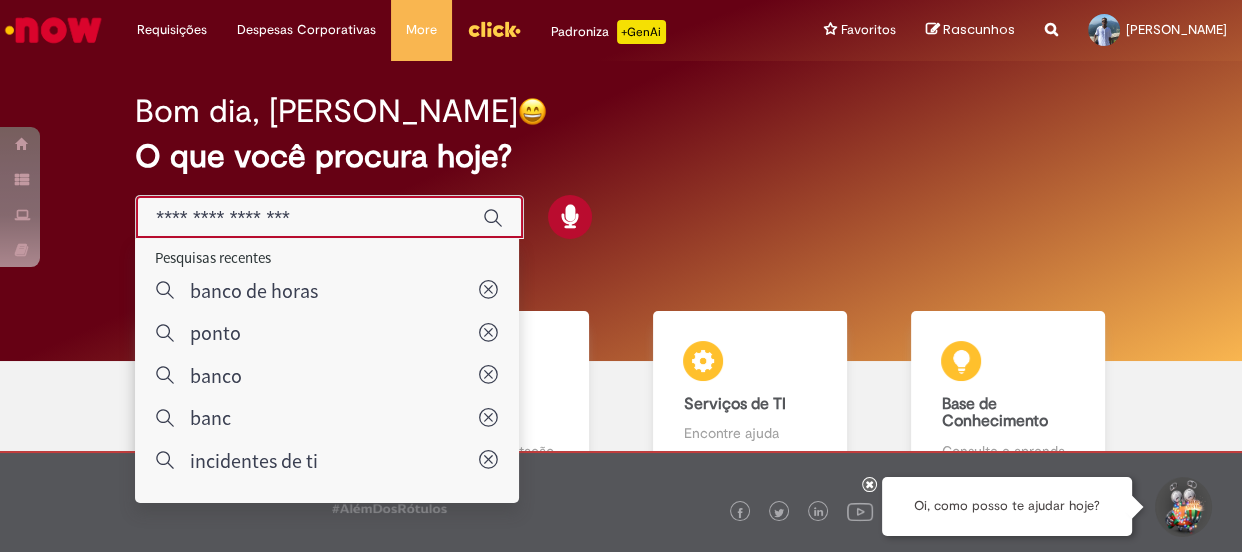 type on "**********" 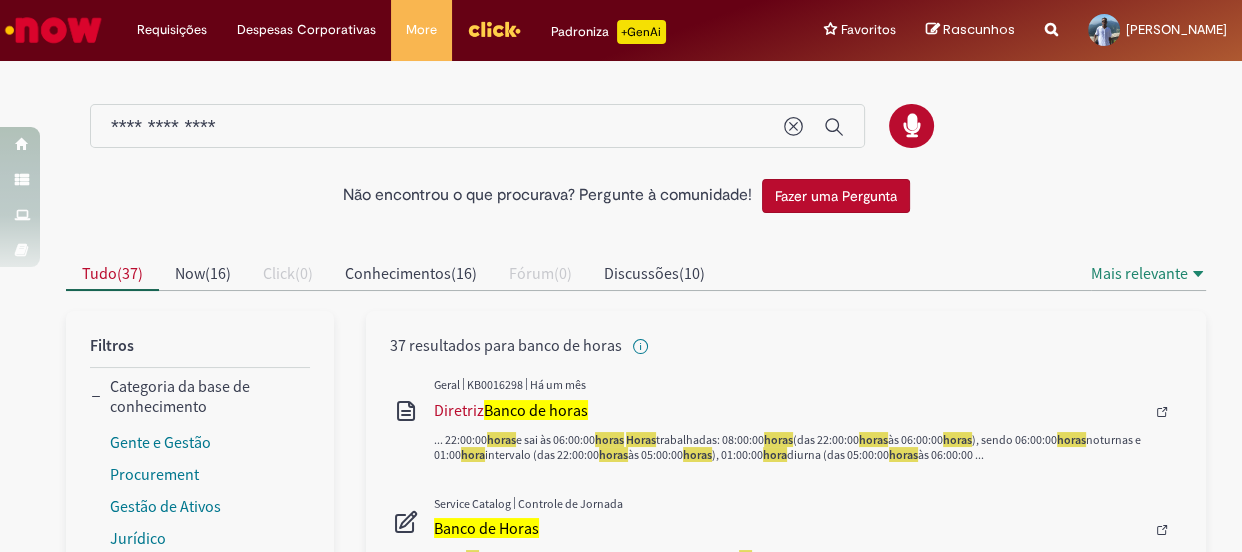 scroll, scrollTop: 181, scrollLeft: 0, axis: vertical 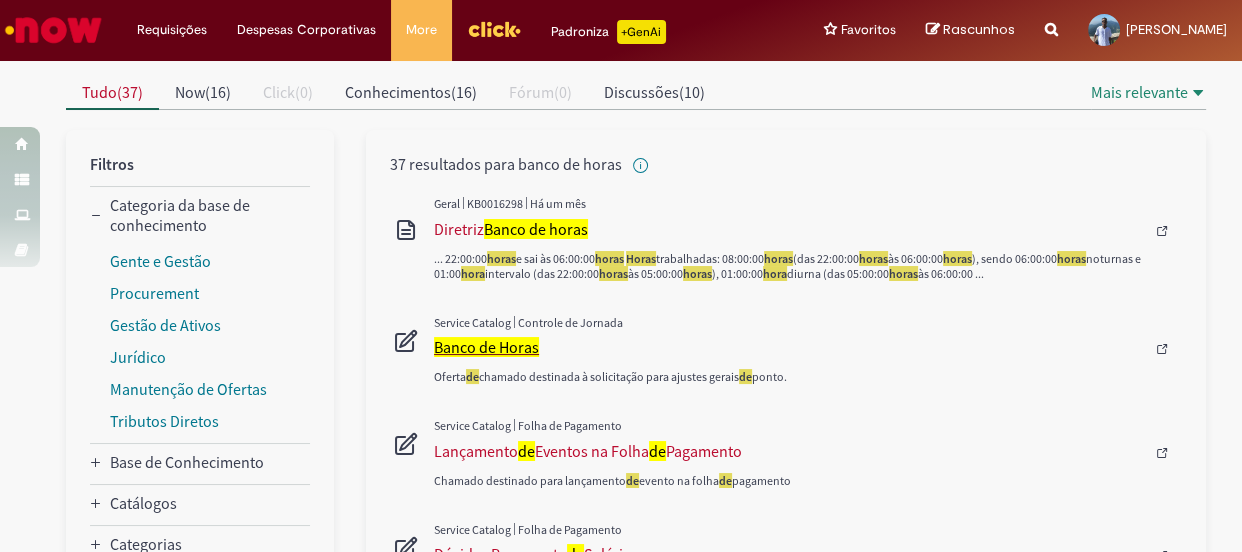 click on "Banco de Horas" at bounding box center (789, 347) 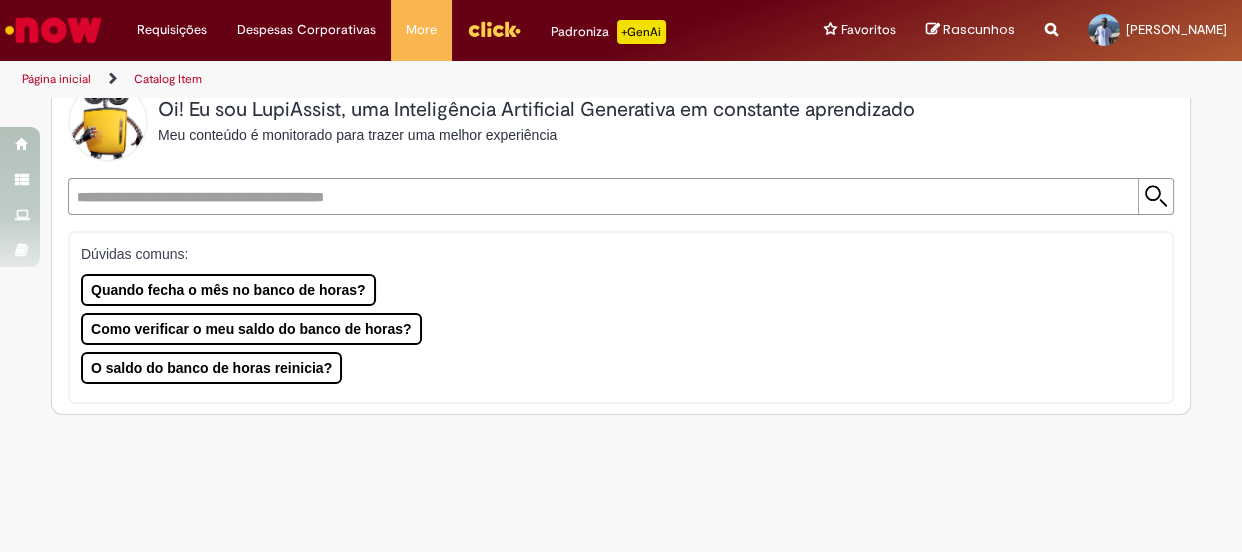 scroll, scrollTop: 0, scrollLeft: 0, axis: both 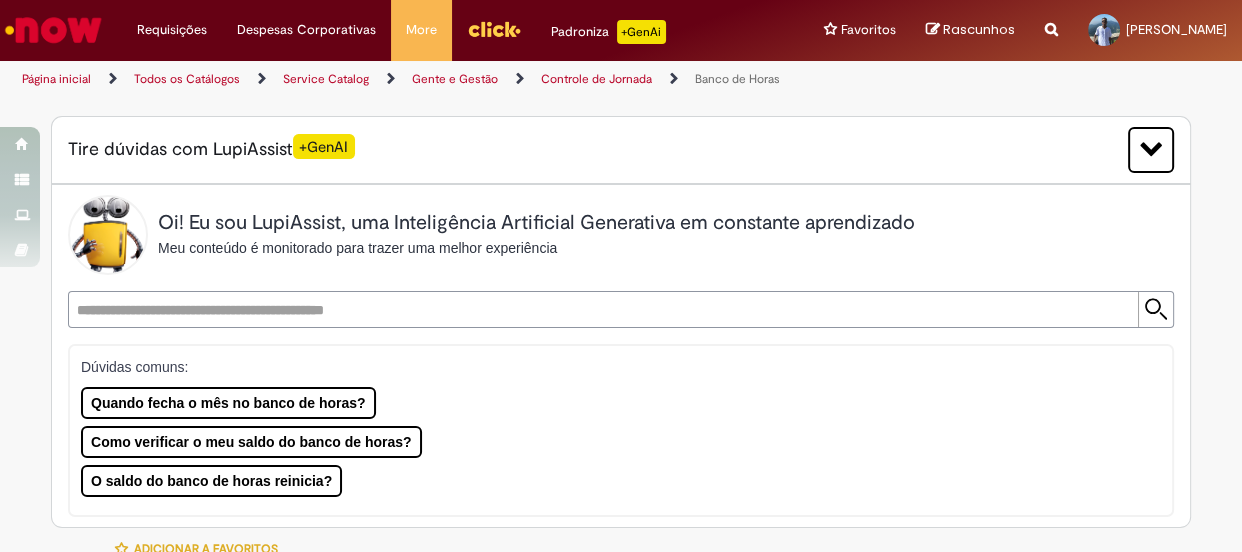 type on "********" 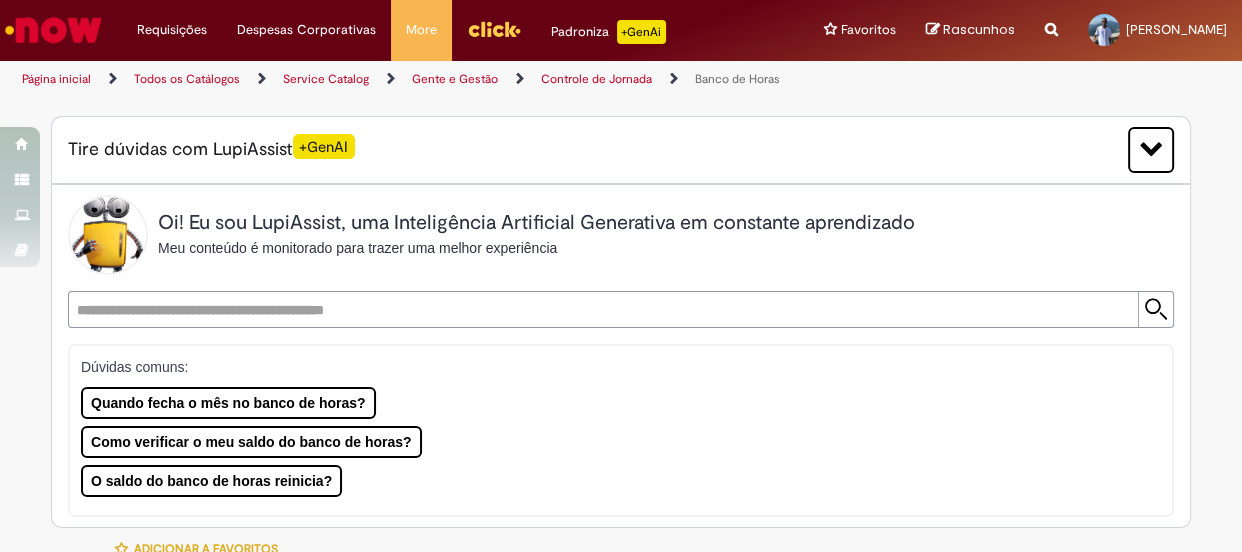 type on "**********" 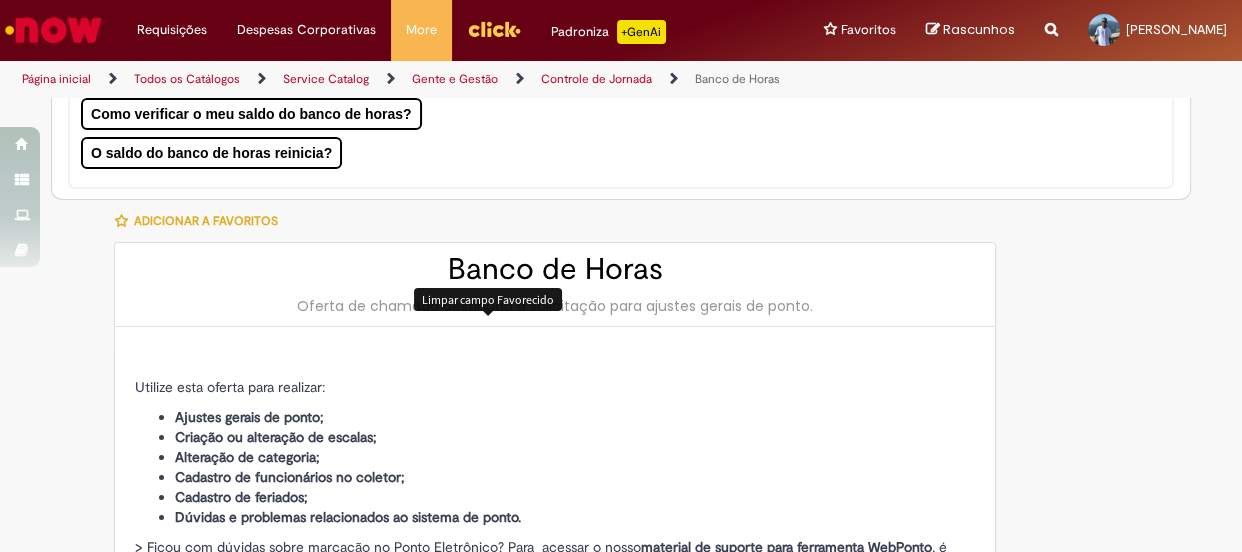 scroll, scrollTop: 146, scrollLeft: 0, axis: vertical 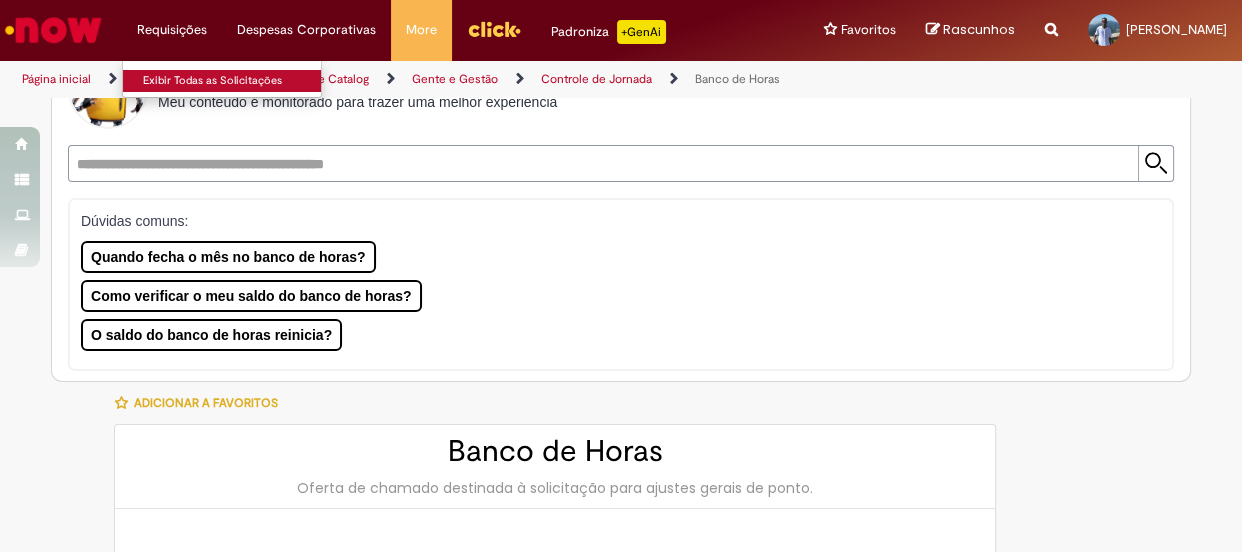 click on "Exibir Todas as Solicitações" at bounding box center (233, 81) 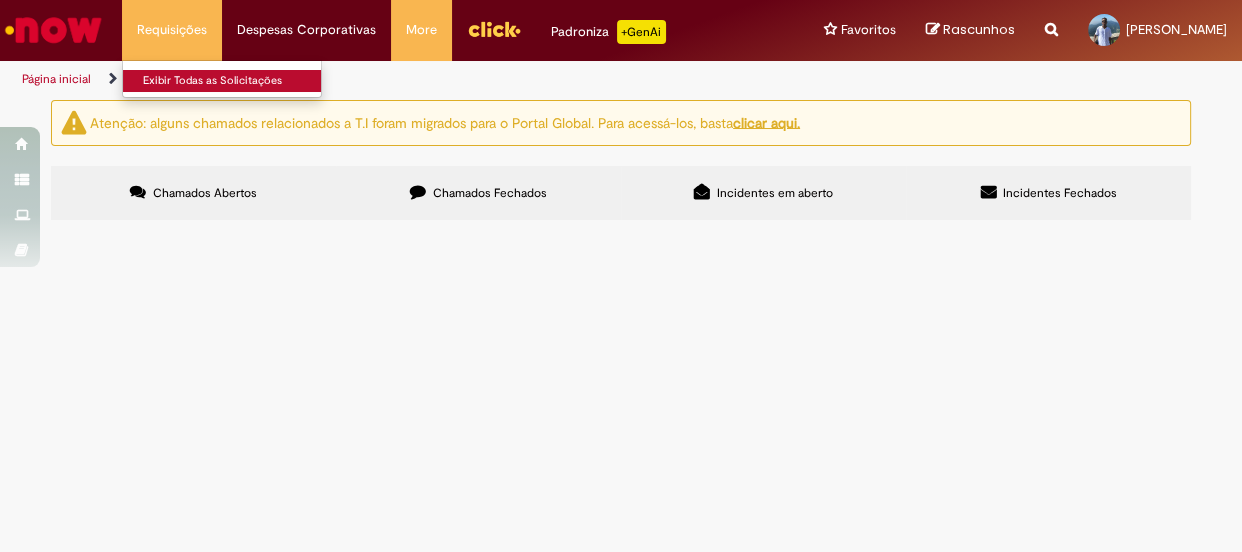 scroll, scrollTop: 0, scrollLeft: 0, axis: both 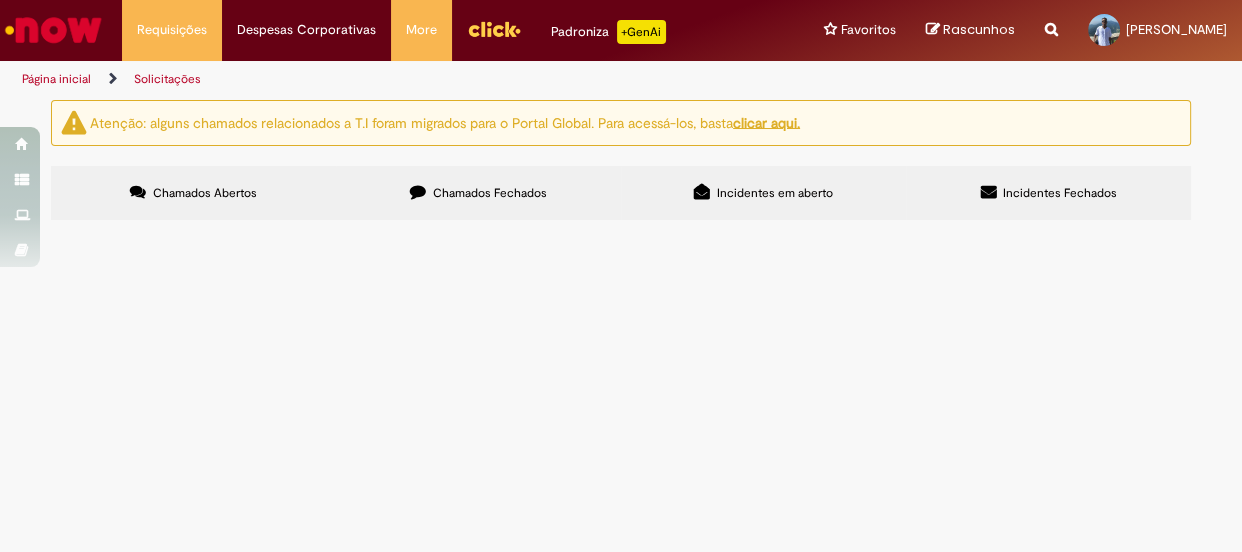 click at bounding box center [0, 0] 